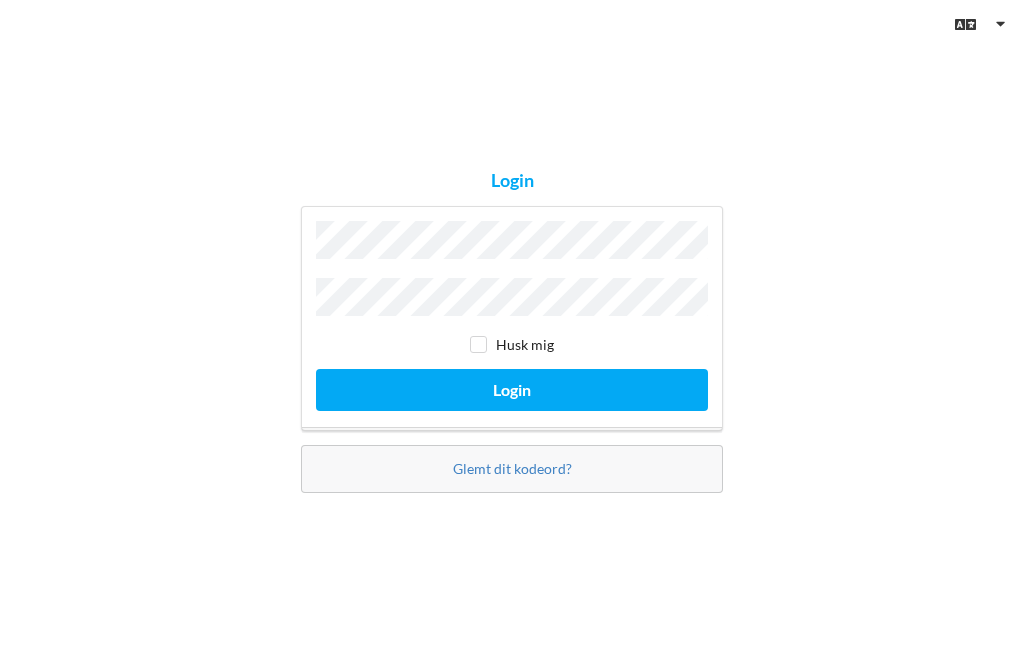 scroll, scrollTop: 0, scrollLeft: 0, axis: both 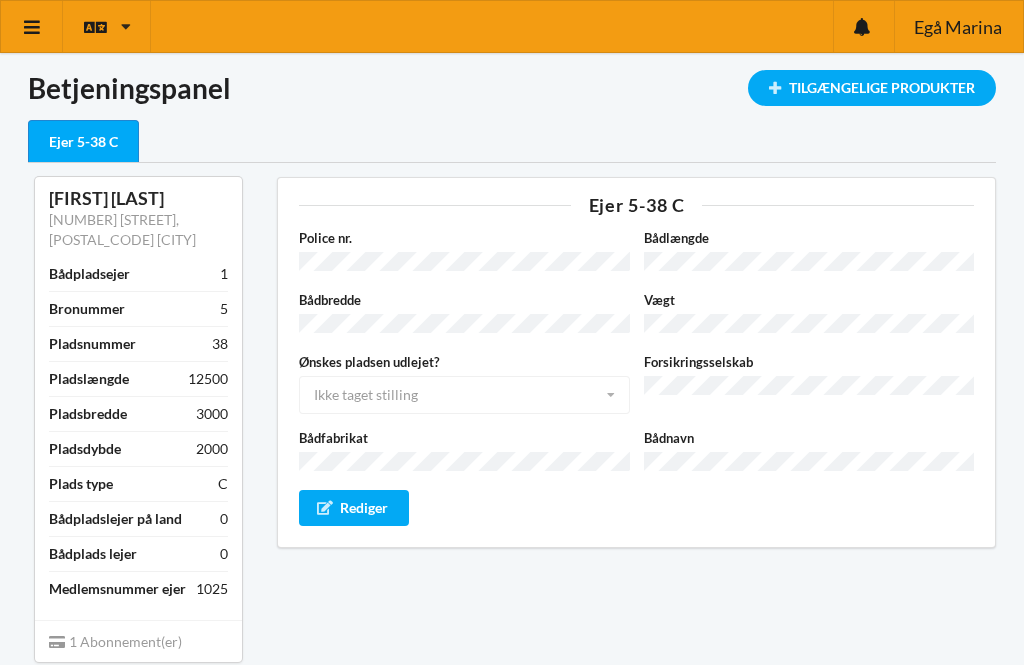 click at bounding box center (32, 27) 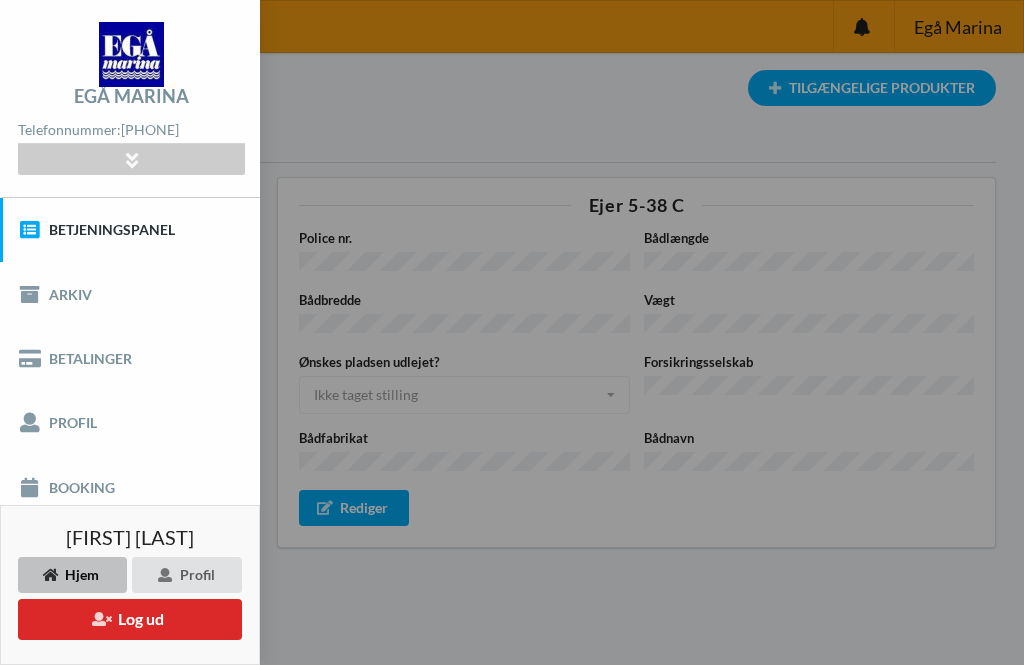 click on "Booking" at bounding box center (130, 487) 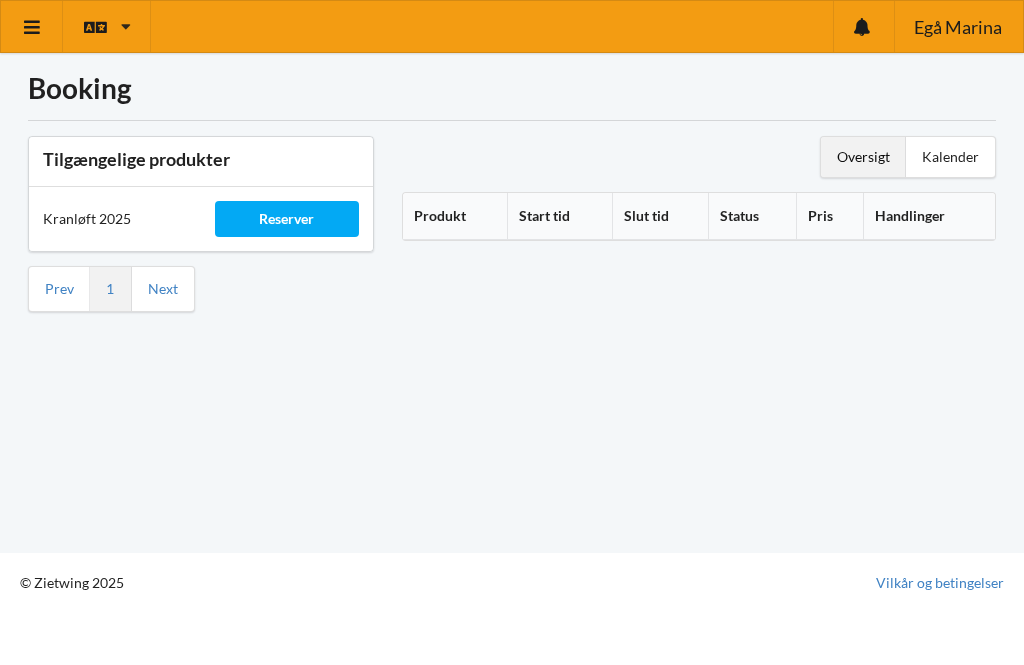 click on "Start tid" at bounding box center (559, 216) 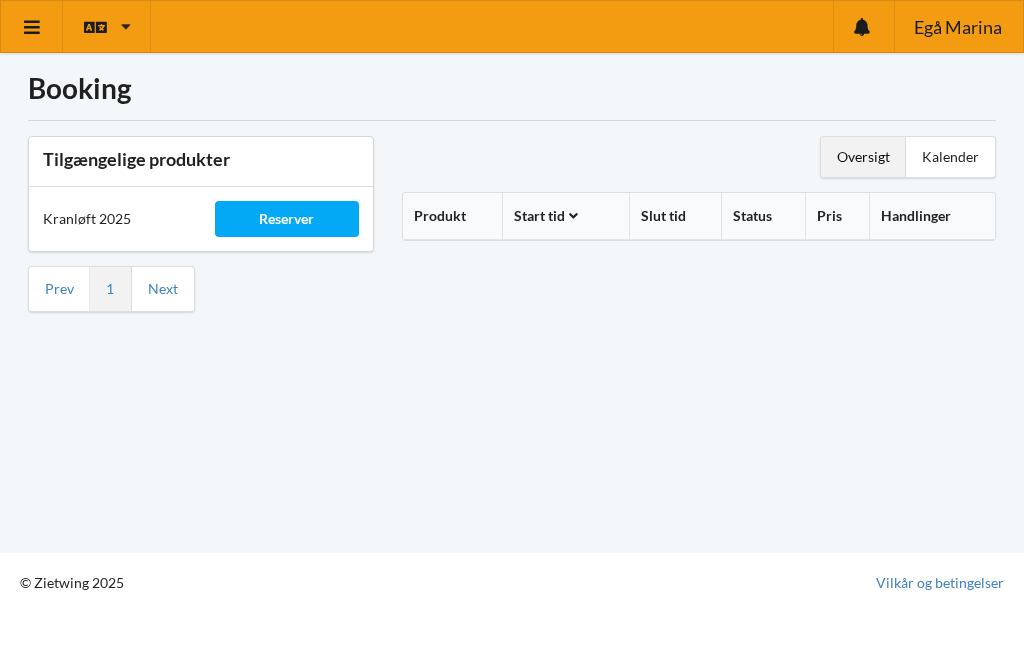 click on "Reserver" at bounding box center [287, 219] 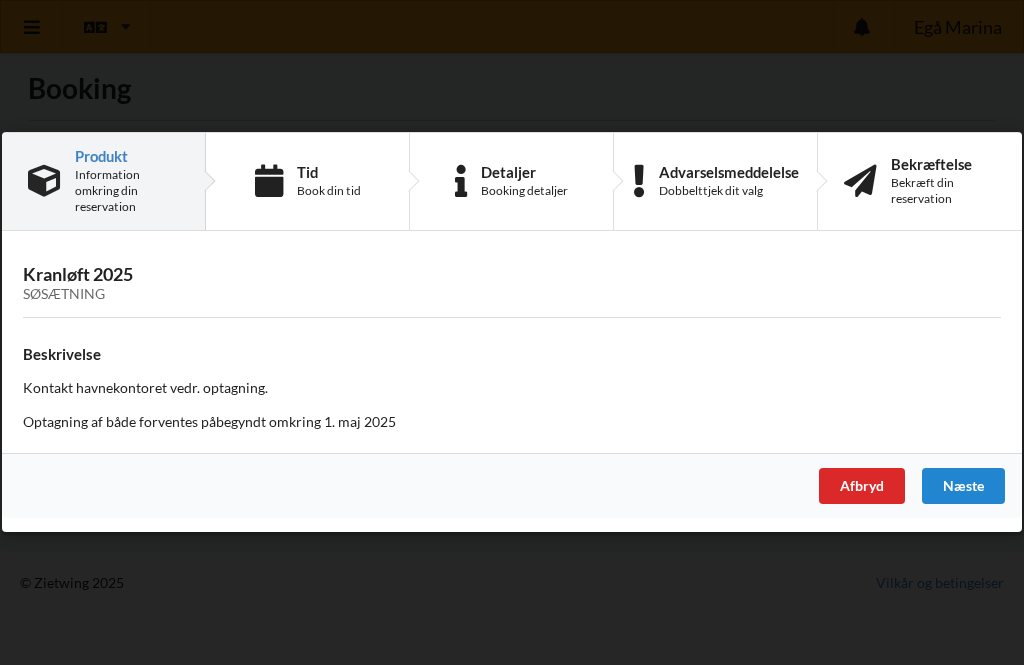 click on "Book din tid" at bounding box center (329, 191) 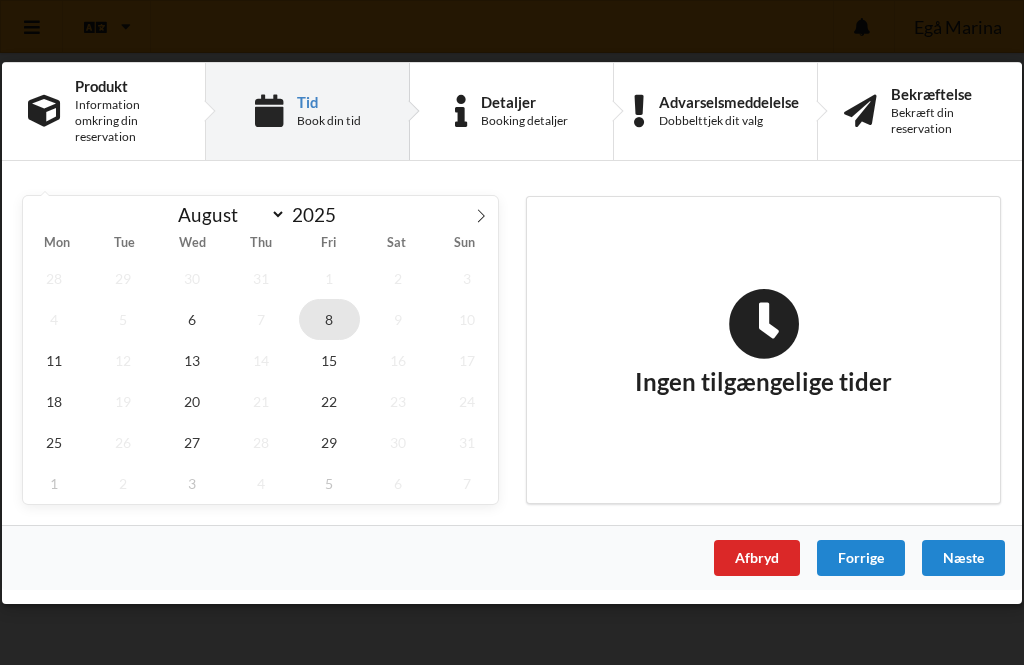 click on "8" at bounding box center [330, 318] 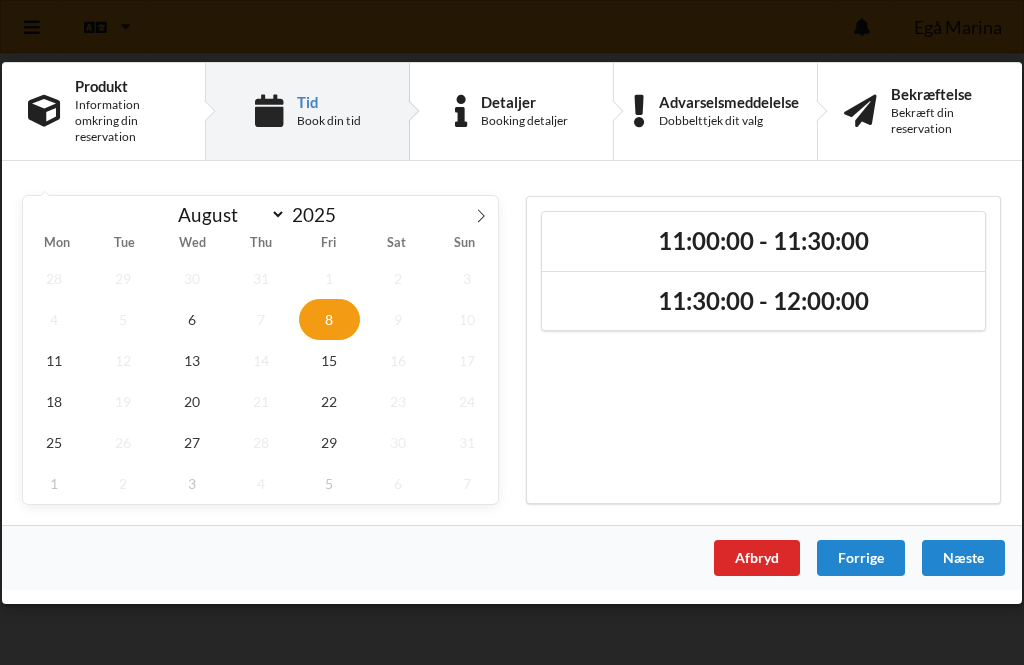 click on "11:30:00 - 12:00:00" at bounding box center (763, 300) 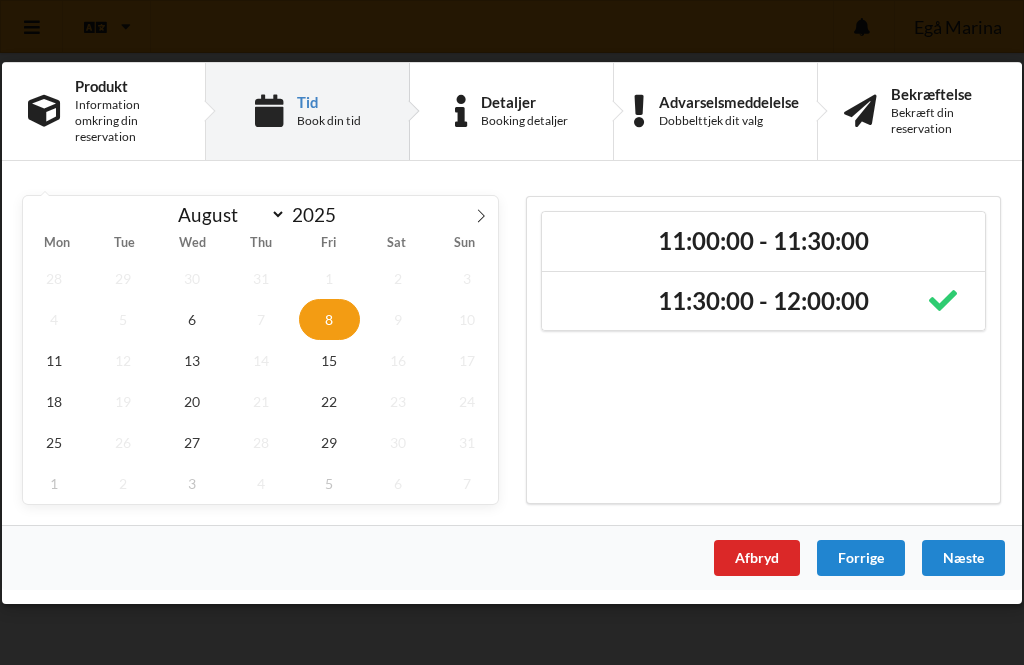 click on "Næste" at bounding box center (963, 557) 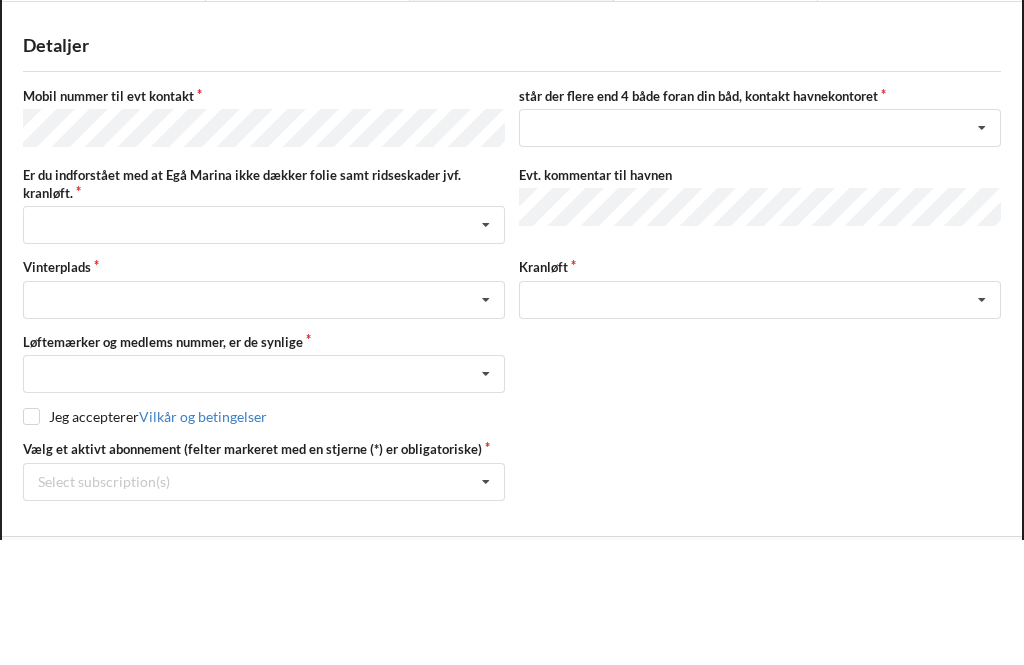scroll, scrollTop: 125, scrollLeft: 0, axis: vertical 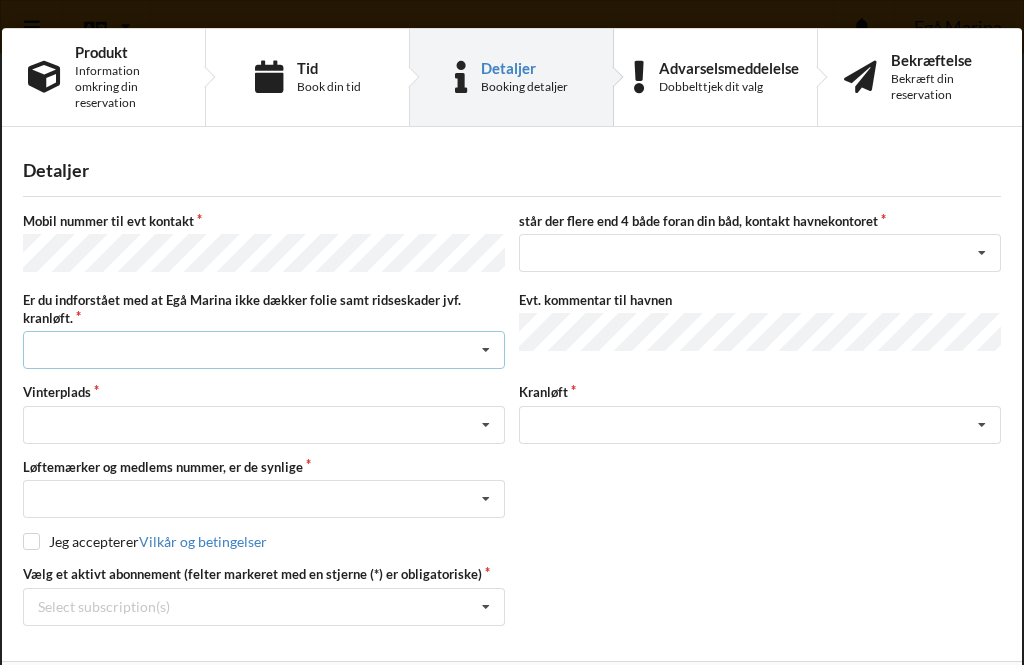 click at bounding box center (486, 350) 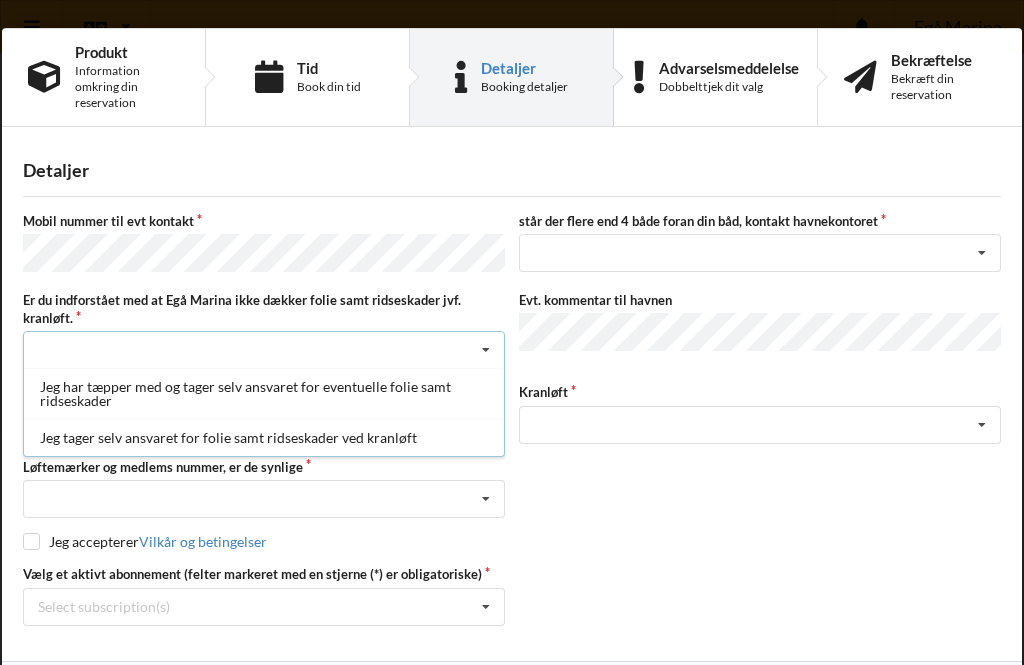 click on "Jeg tager selv ansvaret for folie samt ridseskader ved kranløft" at bounding box center [264, 437] 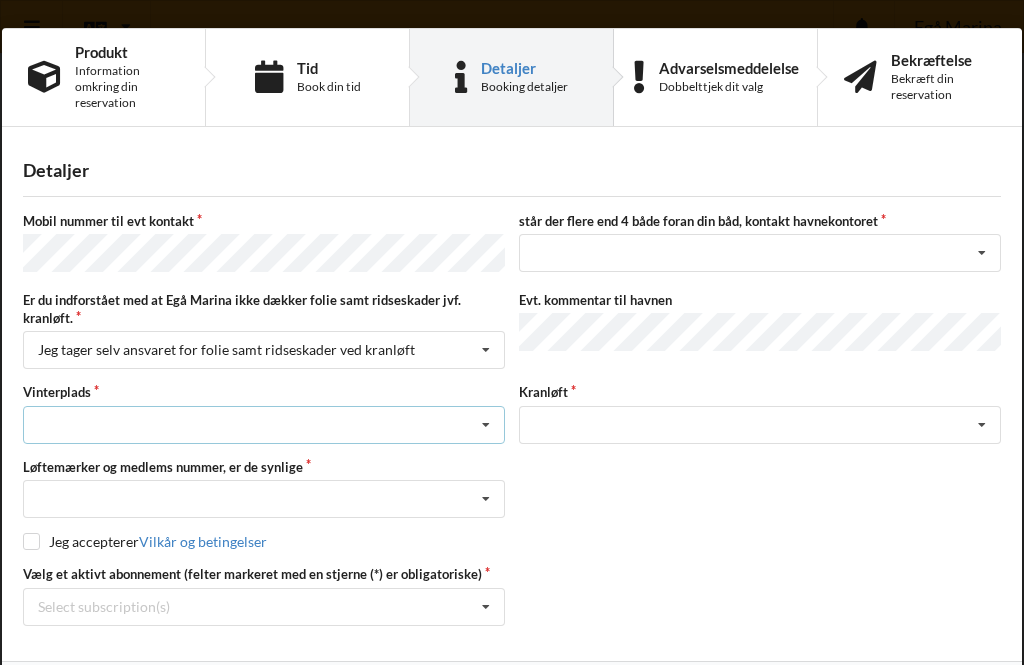 click at bounding box center (486, 425) 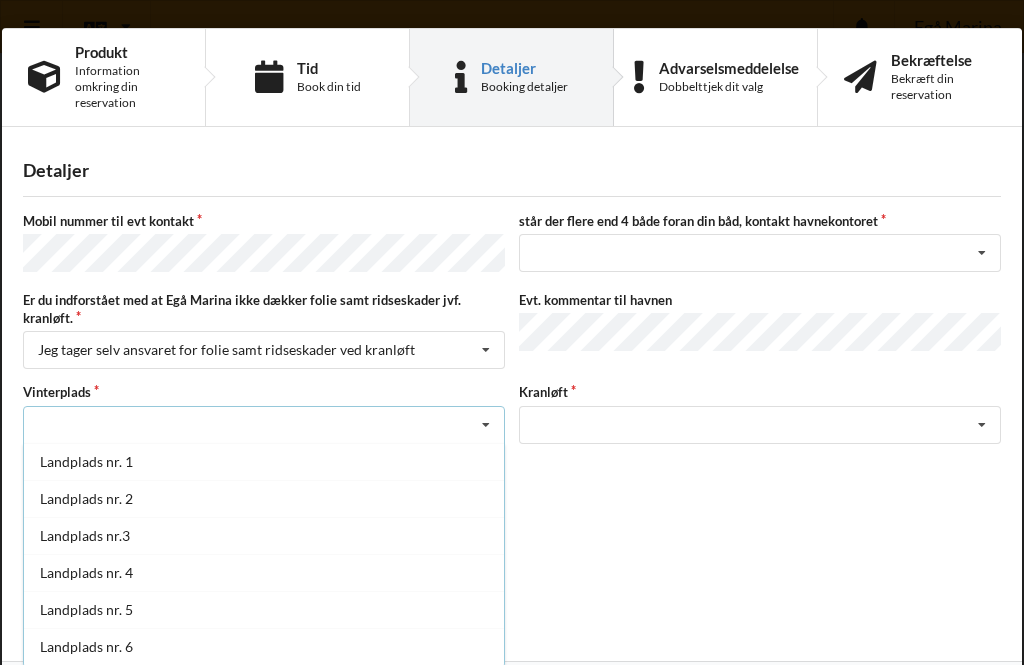 scroll, scrollTop: -2, scrollLeft: 0, axis: vertical 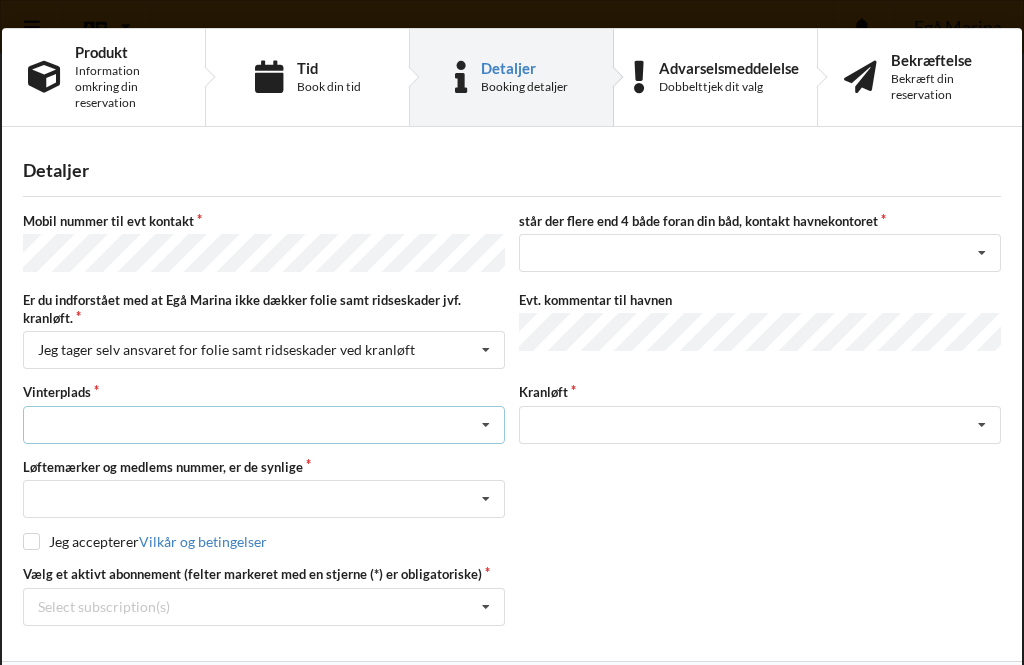 click at bounding box center (486, 425) 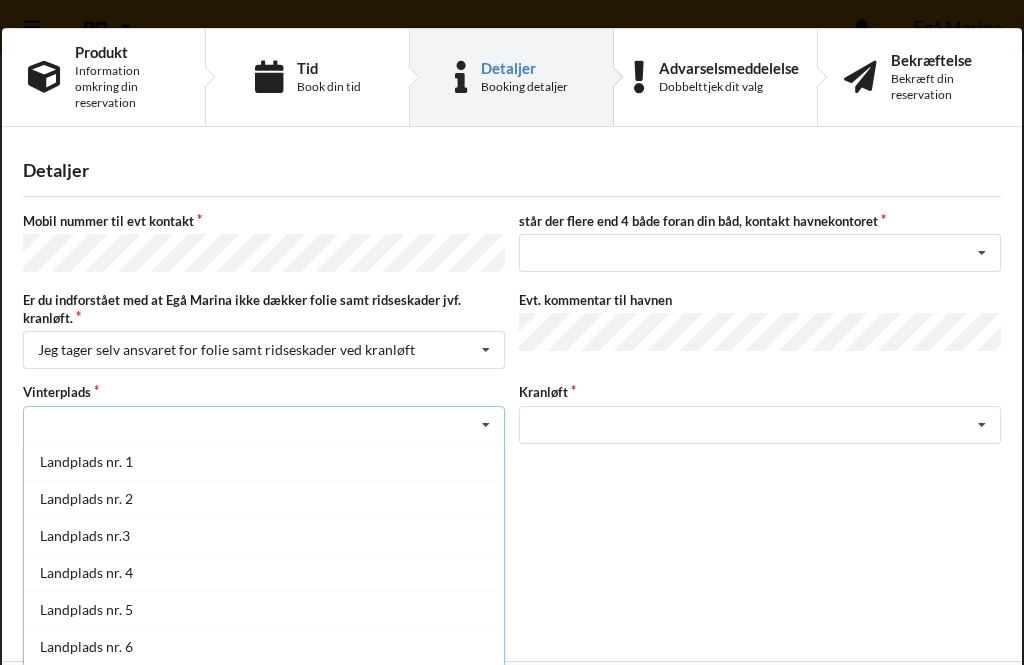 click at bounding box center [486, 425] 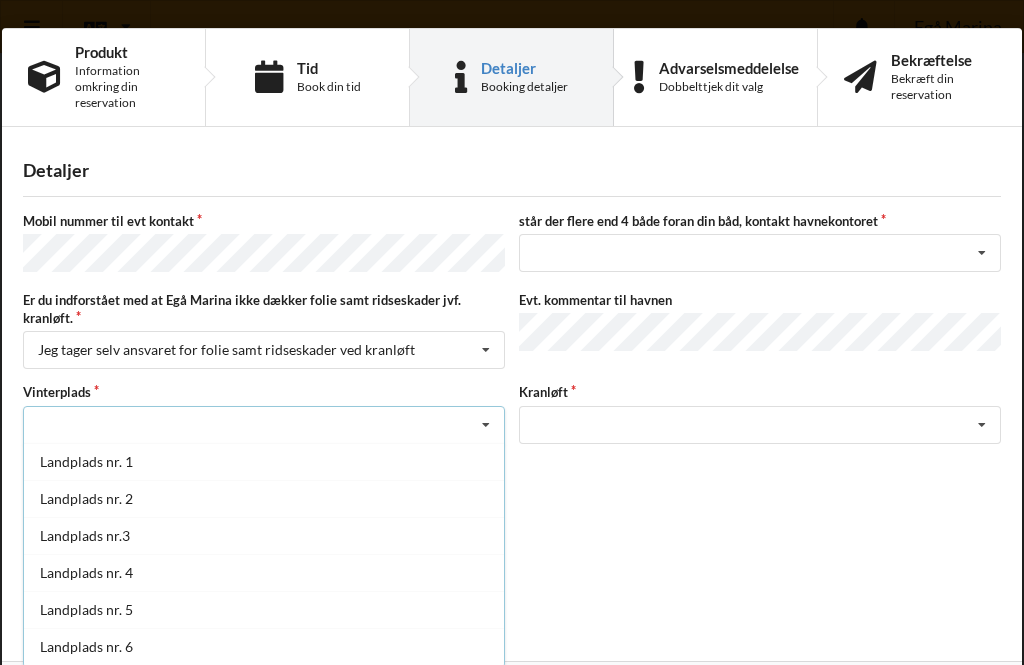 click on "Jeg accepterer Vilkår og betingelser" at bounding box center [512, 542] 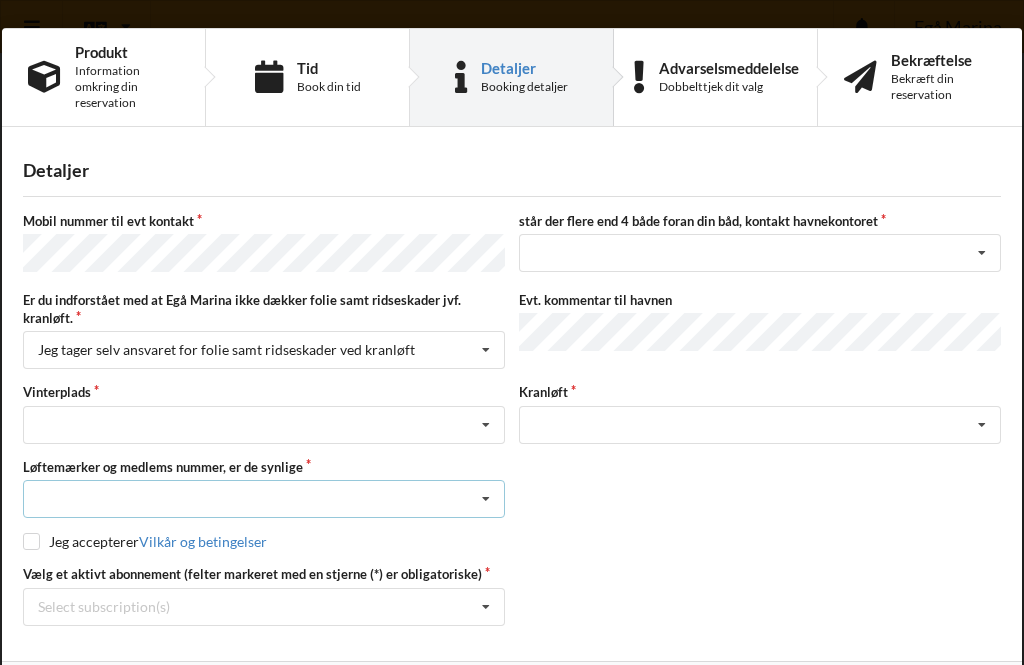 click at bounding box center (486, 499) 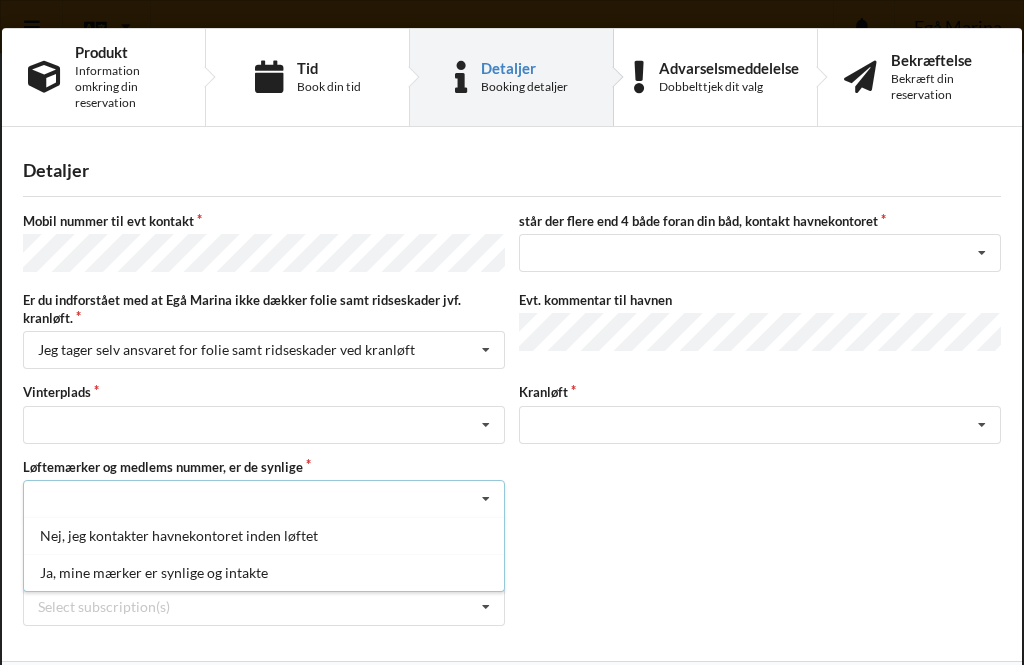 click on "Ja, mine mærker er synlige og intakte" at bounding box center [264, 572] 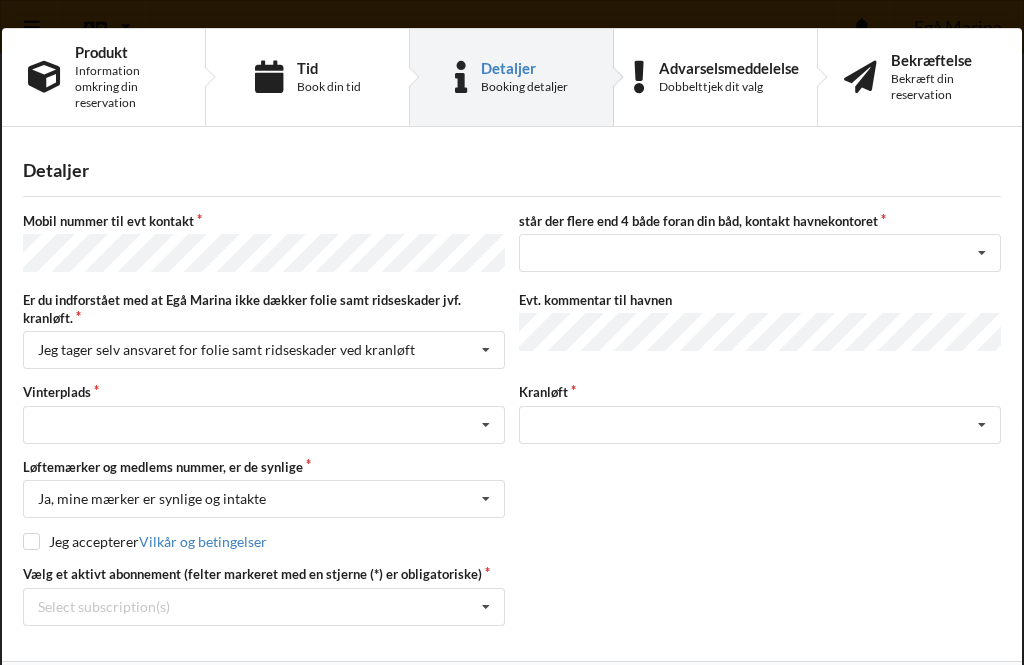 click at bounding box center (31, 541) 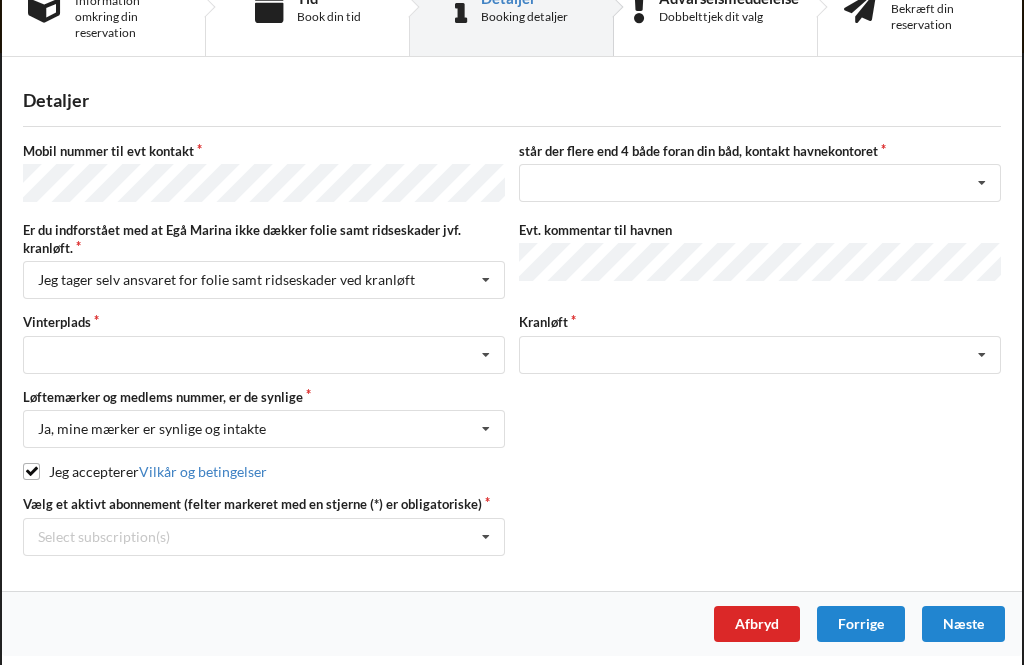 scroll, scrollTop: 68, scrollLeft: 0, axis: vertical 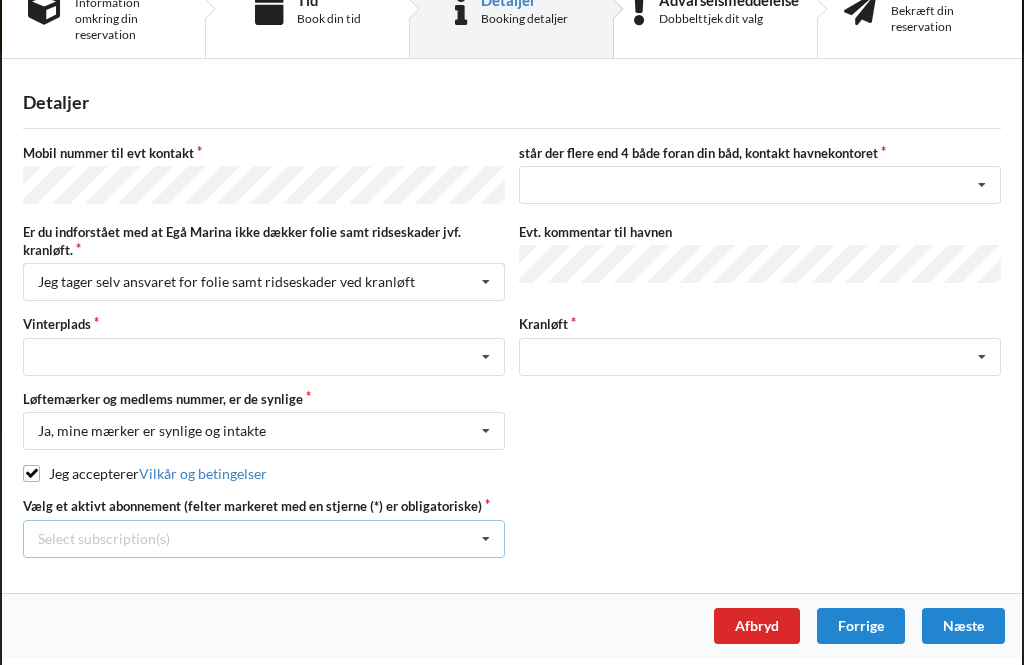 click at bounding box center (486, 539) 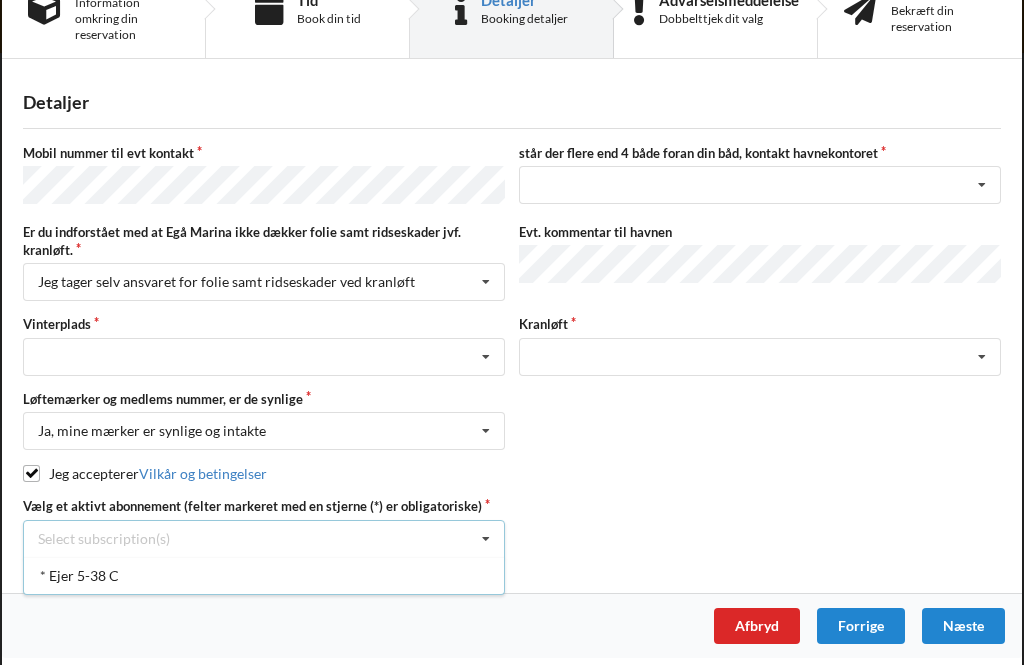 click on "* Ejer 5-38 C" at bounding box center (264, 575) 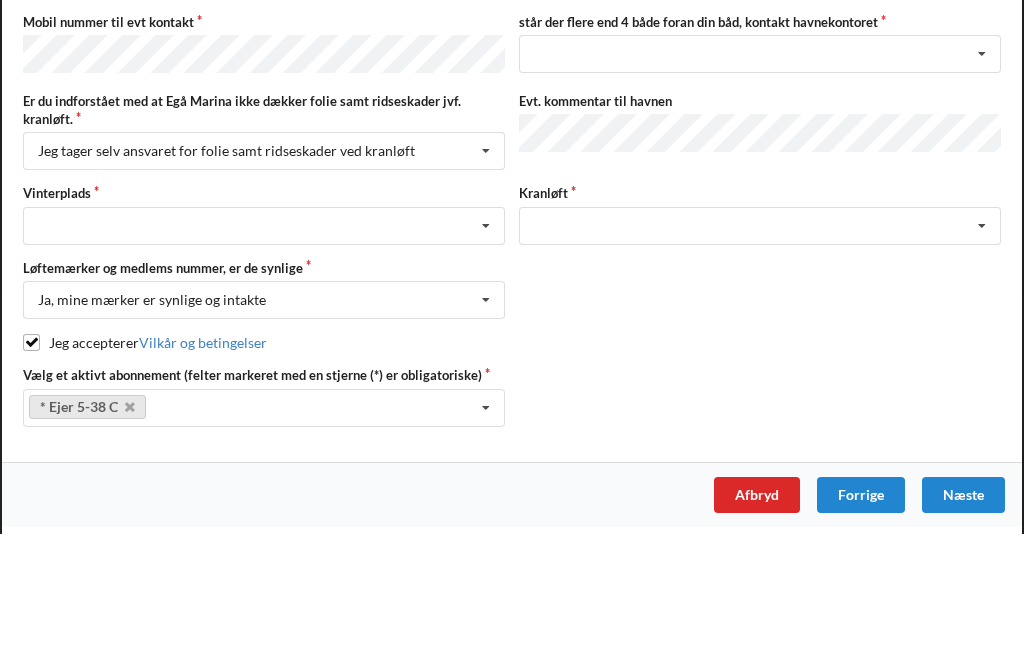 scroll, scrollTop: 144, scrollLeft: 0, axis: vertical 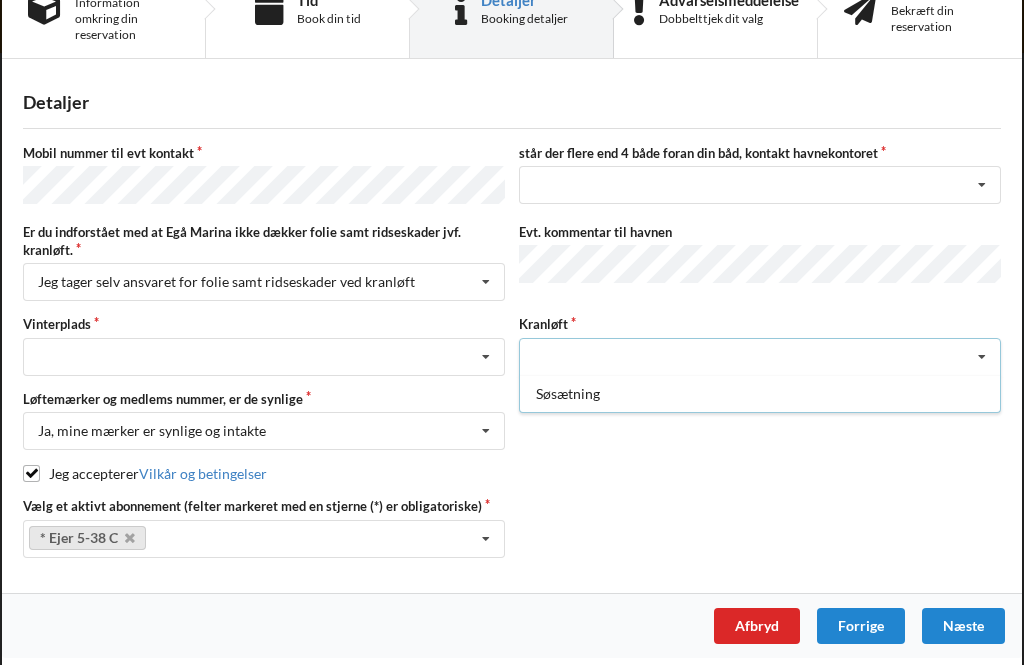 click on "Søsætning" at bounding box center [760, 393] 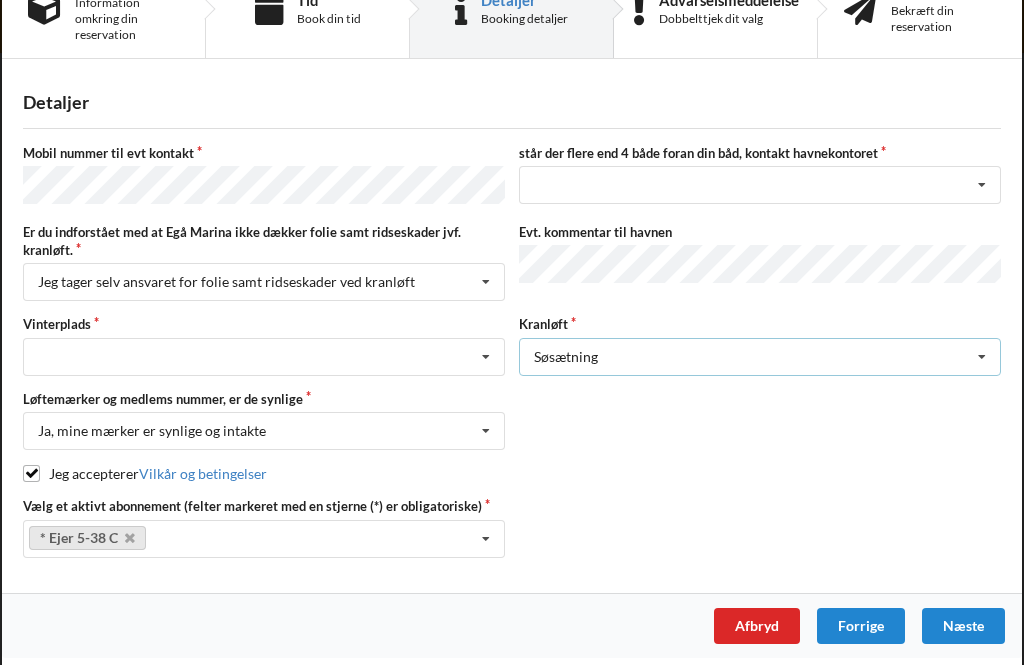 click at bounding box center [982, 357] 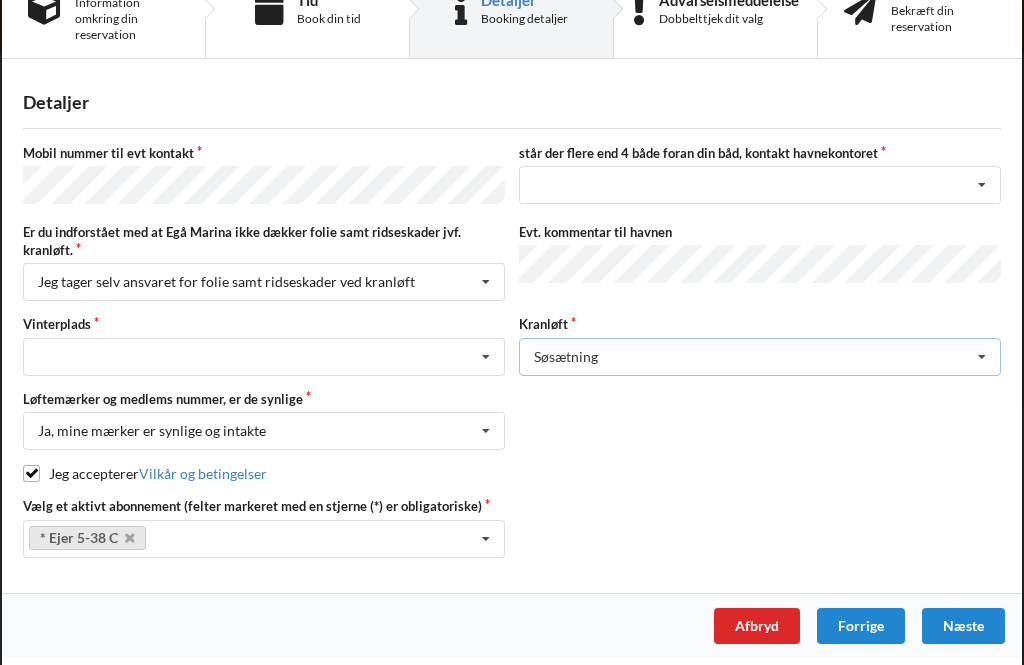 click at bounding box center [982, 357] 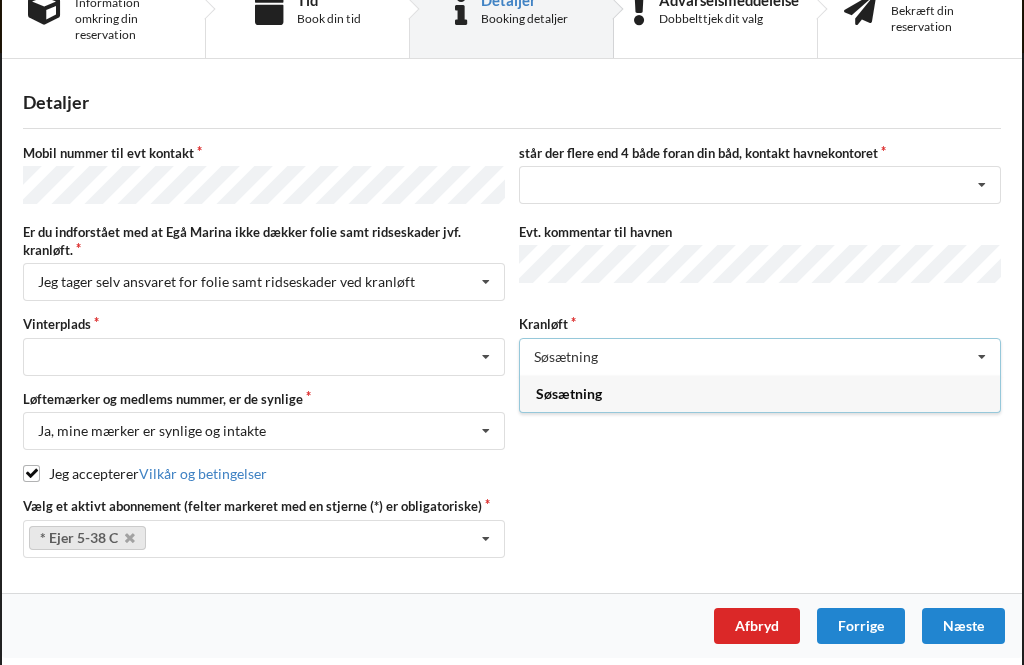 click on "Mobil nummer til evt kontakt står der flere end 4 både foran din båd, kontakt havnekontoret nej ja Er du indforstået med at Egå Marina ikke dækker folie samt ridseskader jvf. kranløft. Jeg tager selv ansvaret for folie samt ridseskader ved kranløft Jeg har tæpper med og tager selv ansvaret for eventuelle folie samt ridseskader Jeg tager selv ansvaret for folie samt ridseskader ved kranløft Evt. kommentar til havnen Vinterplads Landplads nr. 1 Landplads nr. 2 Landplads nr.3 Landplads nr. 4 Landplads nr. 5 Landplads nr. 6 Landplads nr. 7 Landplads nr. 8 Landplads nr. 9 P 1 P 2 P 3 Kranløft Søsætning Søsætning Løftemærker og medlems nummer, er de synlige Ja, mine mærker er synlige og intakte Nej, jeg kontakter havnekontoret inden løftet Ja, mine mærker er synlige og intakte Jeg accepterer Vilkår og betingelser * Ejer 5-38 C Select subscription(s) * Ejer 5-38 C" at bounding box center [512, 350] 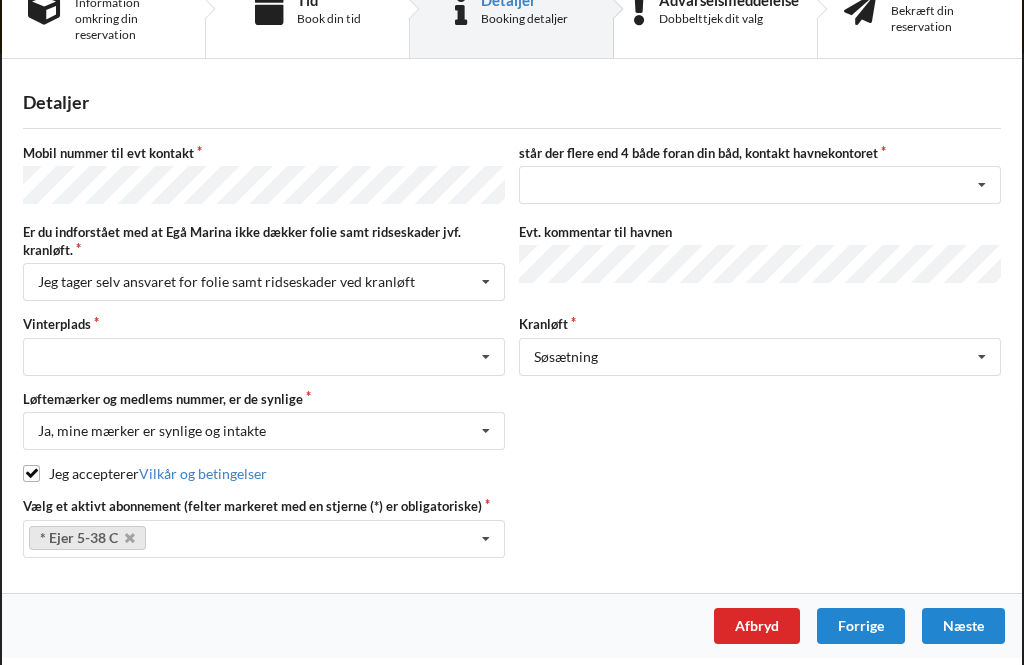 click on "Mobil nummer til evt kontakt står der flere end 4 både foran din båd, kontakt havnekontoret nej ja Er du indforstået med at Egå Marina ikke dækker folie samt ridseskader jvf. kranløft. Jeg tager selv ansvaret for folie samt ridseskader ved kranløft Jeg har tæpper med og tager selv ansvaret for eventuelle folie samt ridseskader Jeg tager selv ansvaret for folie samt ridseskader ved kranløft Evt. kommentar til havnen Vinterplads Landplads nr. 1 Landplads nr. 2 Landplads nr.3 Landplads nr. 4 Landplads nr. 5 Landplads nr. 6 Landplads nr. 7 Landplads nr. 8 Landplads nr. 9 P 1 P 2 P 3 Kranløft Søsætning Søsætning Løftemærker og medlems nummer, er de synlige Ja, mine mærker er synlige og intakte Nej, jeg kontakter havnekontoret inden løftet Ja, mine mærker er synlige og intakte Jeg accepterer Vilkår og betingelser * Ejer 5-38 C Select subscription(s) * Ejer 5-38 C" at bounding box center (512, 350) 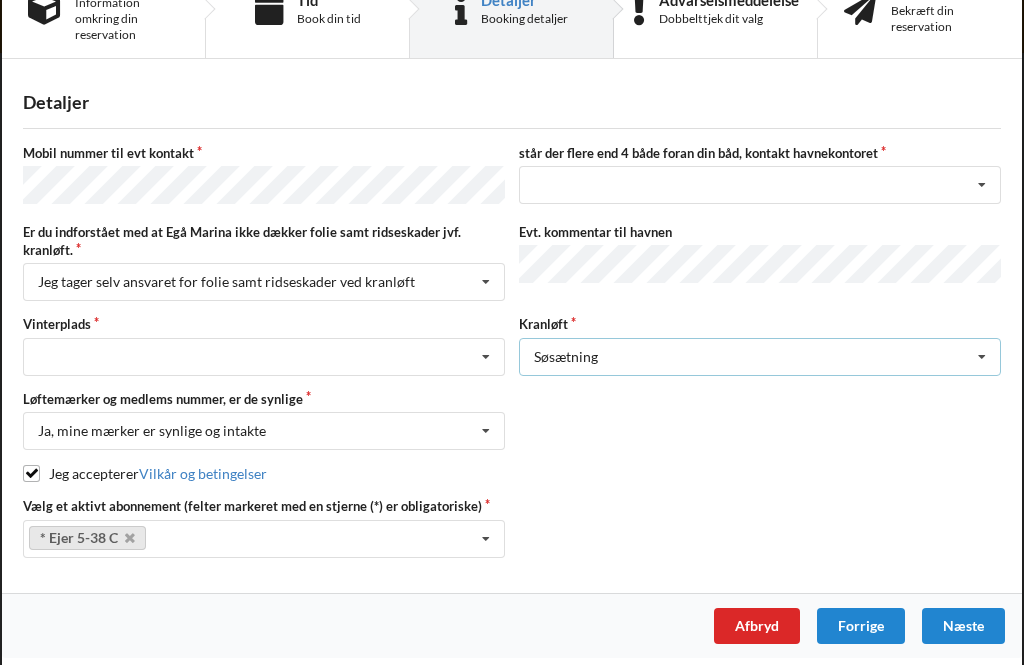 click at bounding box center (982, 357) 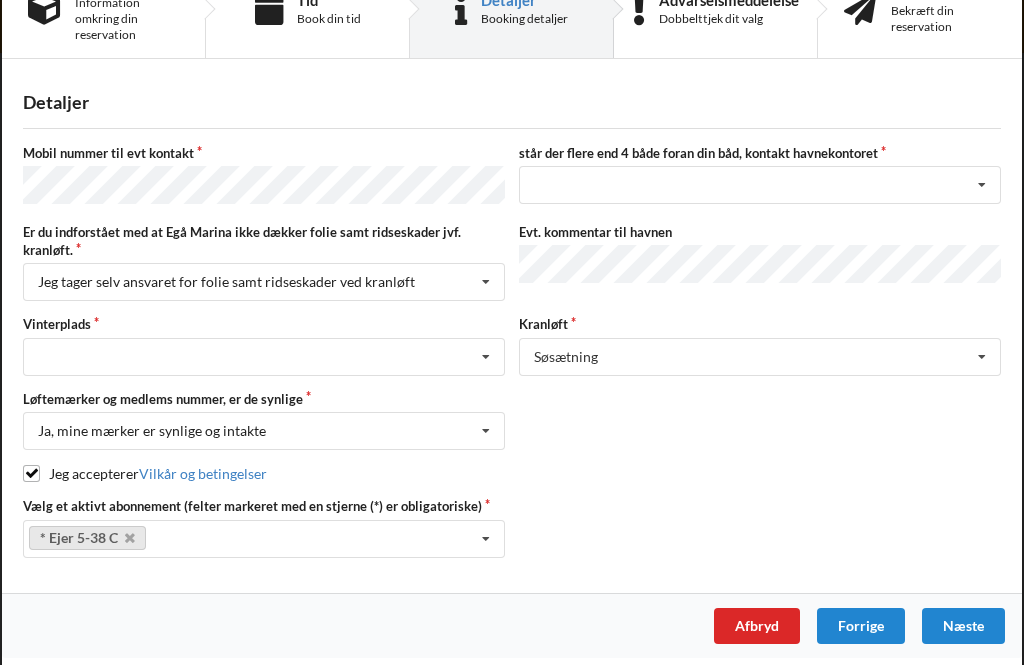 click on "Mobil nummer til evt kontakt står der flere end 4 både foran din båd, kontakt havnekontoret nej ja Er du indforstået med at Egå Marina ikke dækker folie samt ridseskader jvf. kranløft. Jeg tager selv ansvaret for folie samt ridseskader ved kranløft Jeg har tæpper med og tager selv ansvaret for eventuelle folie samt ridseskader Jeg tager selv ansvaret for folie samt ridseskader ved kranløft Evt. kommentar til havnen Vinterplads Landplads nr. 1 Landplads nr. 2 Landplads nr.3 Landplads nr. 4 Landplads nr. 5 Landplads nr. 6 Landplads nr. 7 Landplads nr. 8 Landplads nr. 9 P 1 P 2 P 3 Kranløft Søsætning Søsætning Løftemærker og medlems nummer, er de synlige Ja, mine mærker er synlige og intakte Nej, jeg kontakter havnekontoret inden løftet Ja, mine mærker er synlige og intakte Jeg accepterer Vilkår og betingelser * Ejer 5-38 C Select subscription(s) * Ejer 5-38 C" at bounding box center (512, 350) 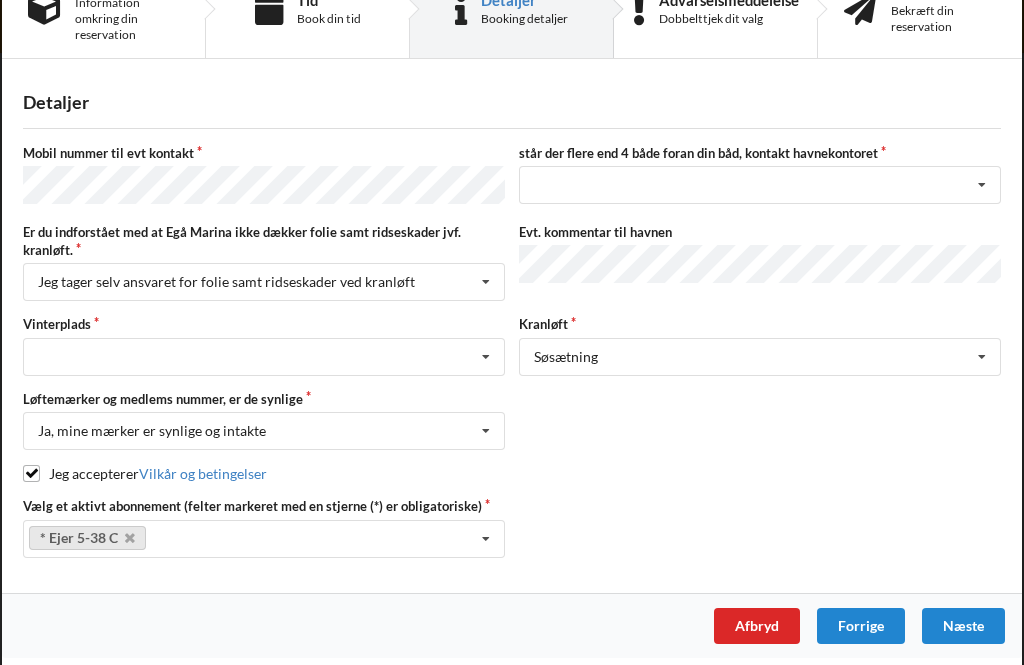 click on "Forrige" at bounding box center (861, 626) 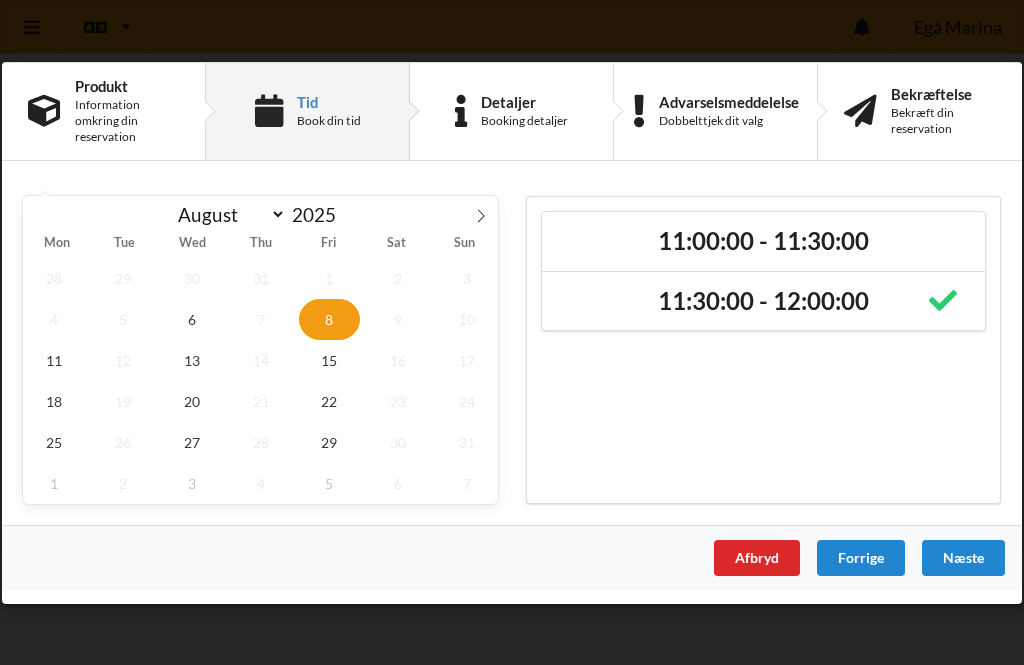 scroll, scrollTop: 0, scrollLeft: 0, axis: both 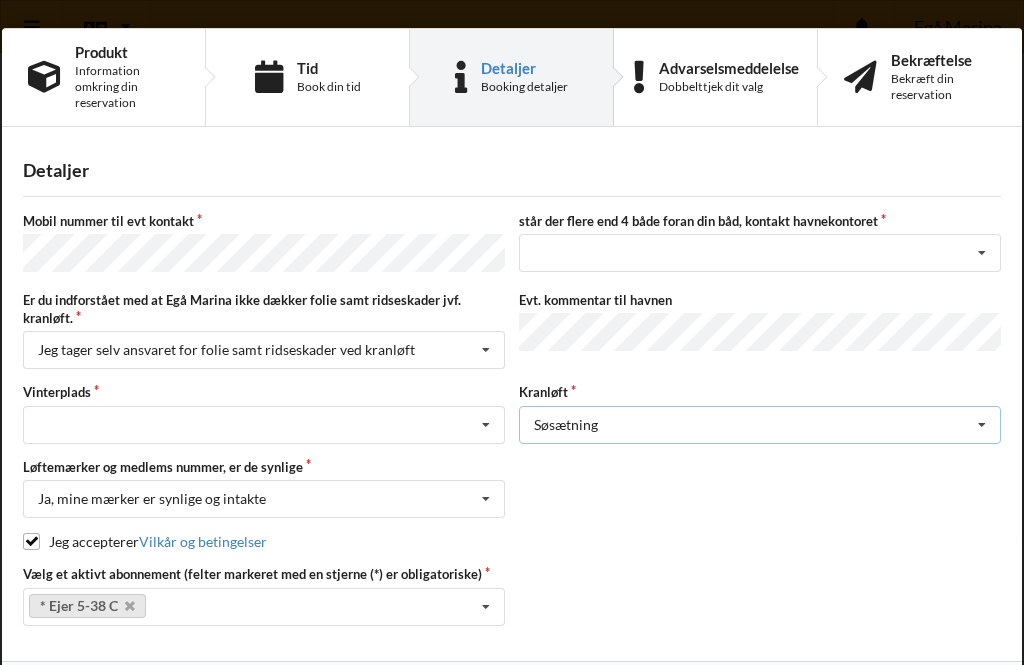 click at bounding box center [982, 425] 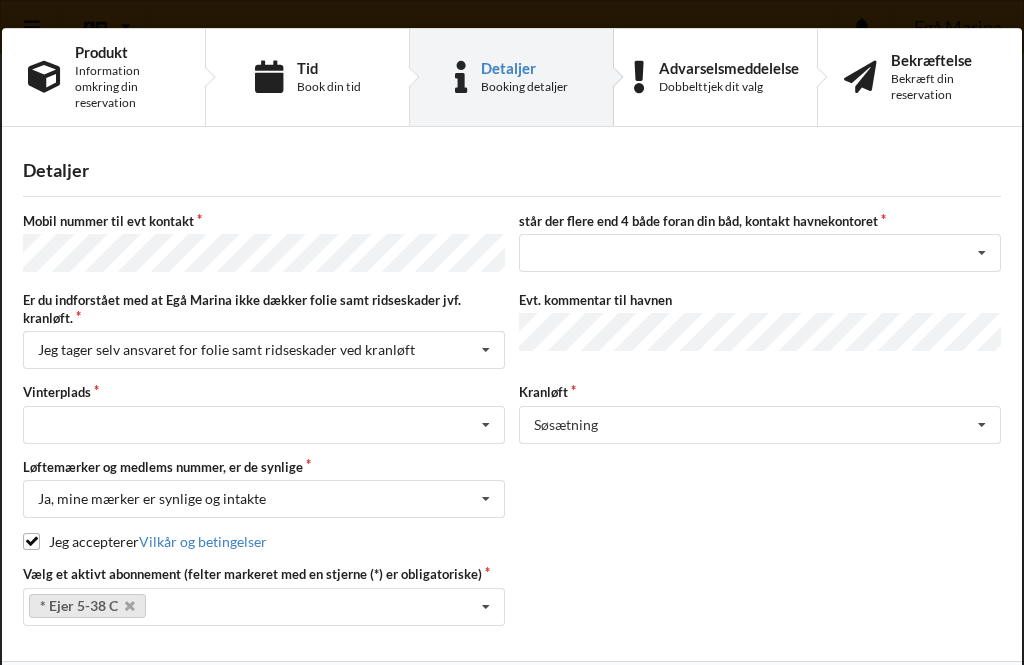 click on "Mobil nummer til evt kontakt står der flere end 4 både foran din båd, kontakt havnekontoret nej ja Er du indforstået med at Egå Marina ikke dækker folie samt ridseskader jvf. kranløft. Jeg tager selv ansvaret for folie samt ridseskader ved kranløft Jeg har tæpper med og tager selv ansvaret for eventuelle folie samt ridseskader Jeg tager selv ansvaret for folie samt ridseskader ved kranløft Evt. kommentar til havnen Vinterplads Landplads nr. 1 Landplads nr. 2 Landplads nr.3 Landplads nr. 4 Landplads nr. 5 Landplads nr. 6 Landplads nr. 7 Landplads nr. 8 Landplads nr. 9 P 1 P 2 P 3 Kranløft Søsætning Søsætning Løftemærker og medlems nummer, er de synlige Ja, mine mærker er synlige og intakte Nej, jeg kontakter havnekontoret inden løftet Ja, mine mærker er synlige og intakte Jeg accepterer Vilkår og betingelser * Ejer 5-38 C Select subscription(s) * Ejer 5-38 C" at bounding box center [512, 418] 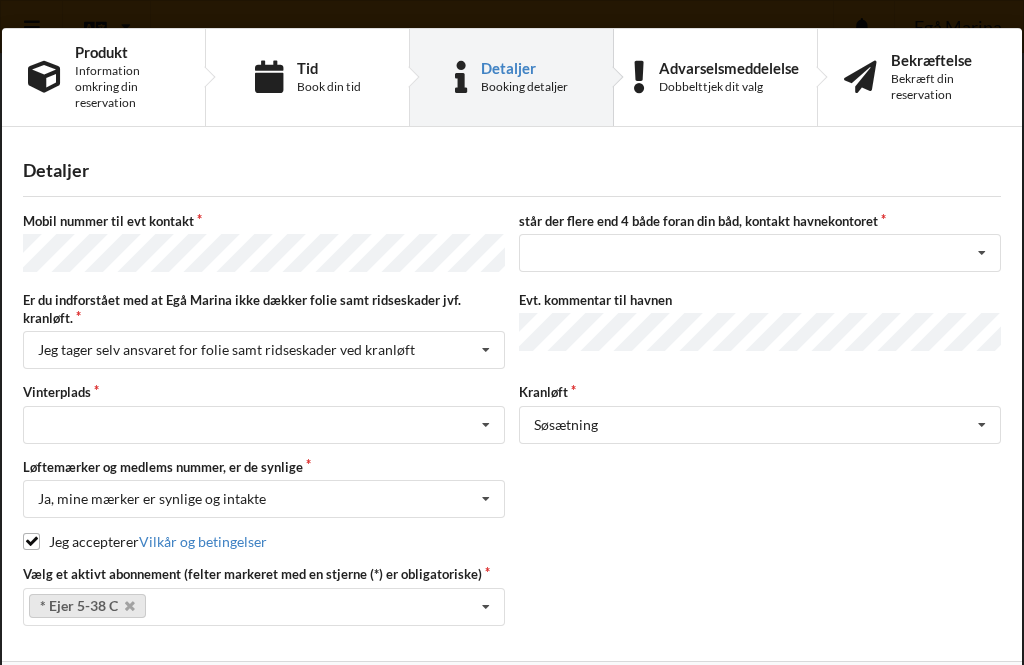 click on "Produkt" at bounding box center [127, 52] 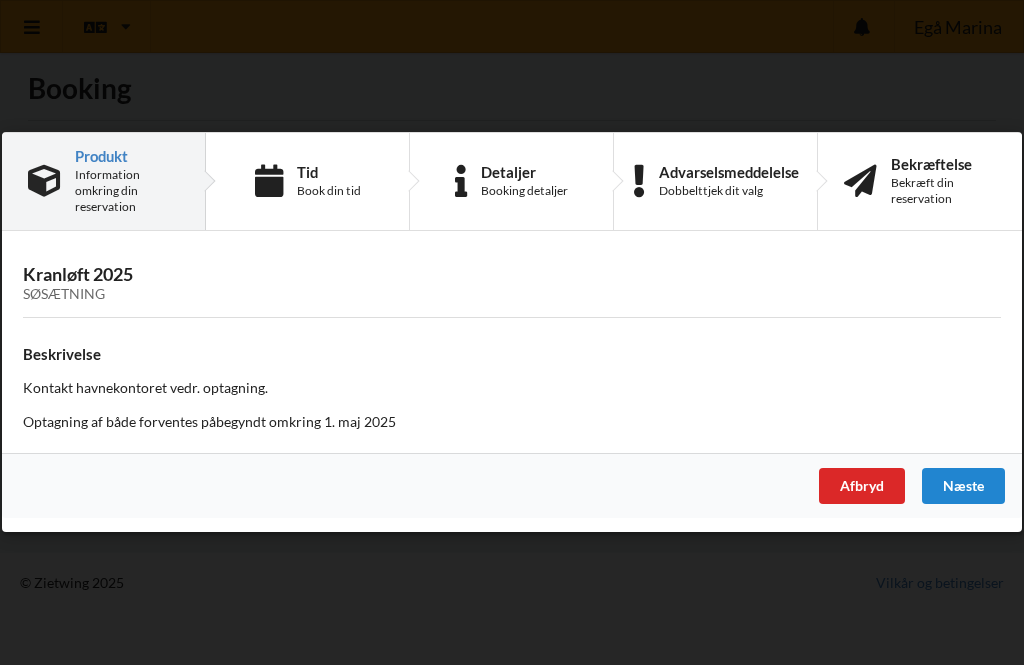 click on "Kranløft 2025 Søsætning" at bounding box center (512, 284) 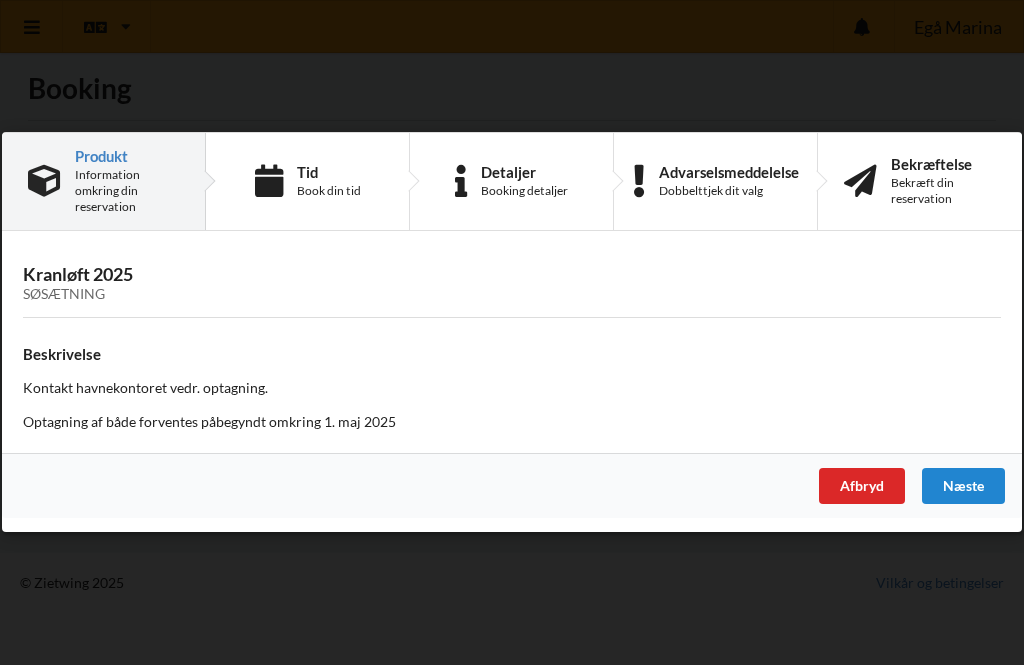 click on "Afbryd" at bounding box center [862, 487] 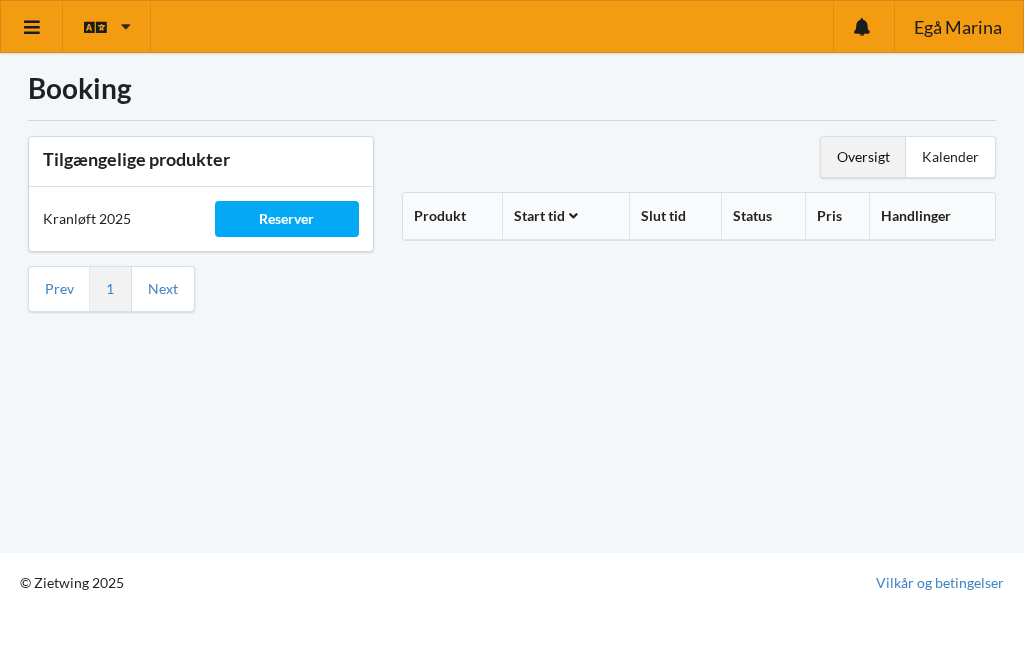 click at bounding box center (32, 27) 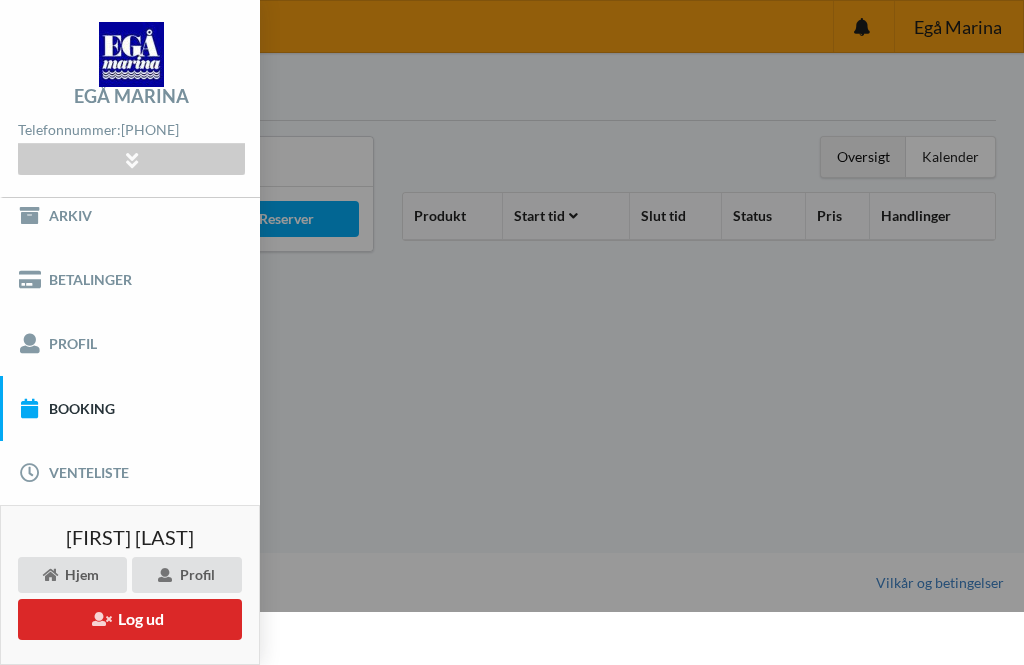 scroll, scrollTop: 78, scrollLeft: 0, axis: vertical 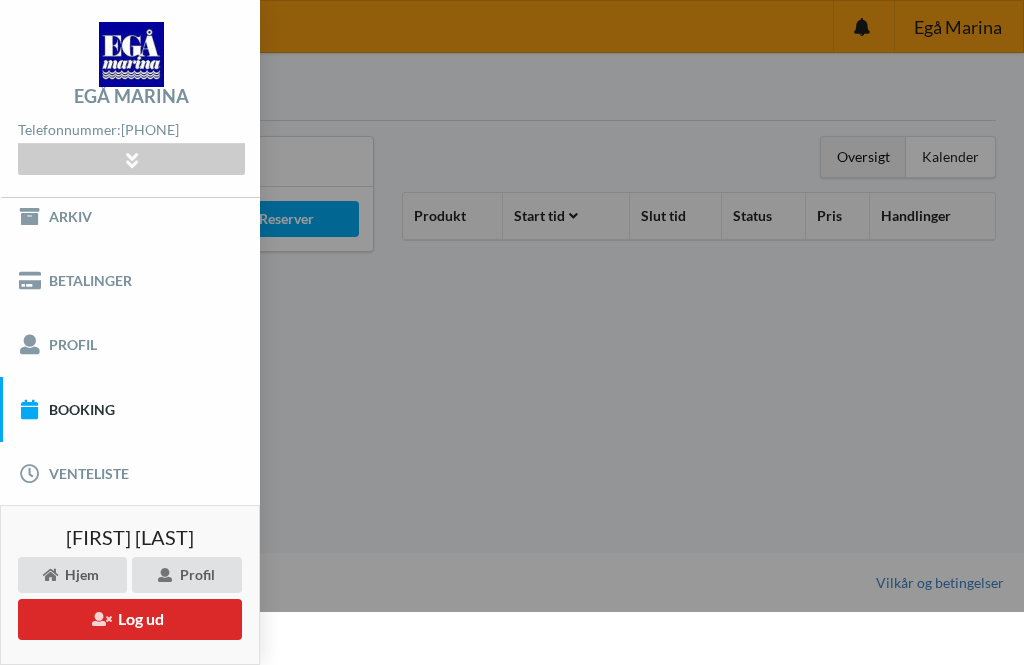 click on "Venteliste" at bounding box center [130, 474] 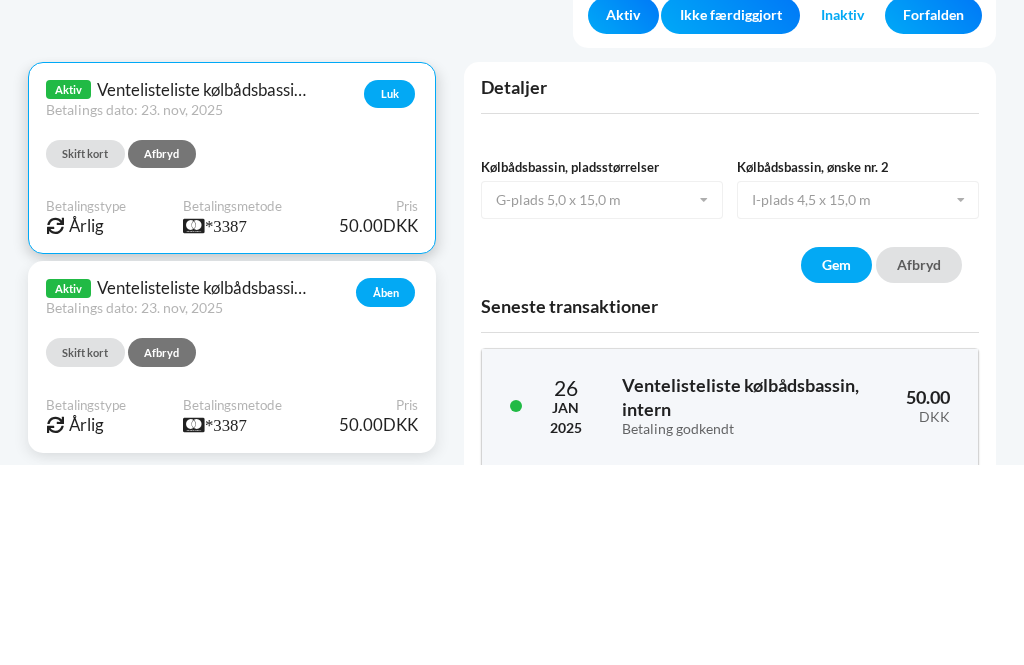 scroll, scrollTop: 327, scrollLeft: 0, axis: vertical 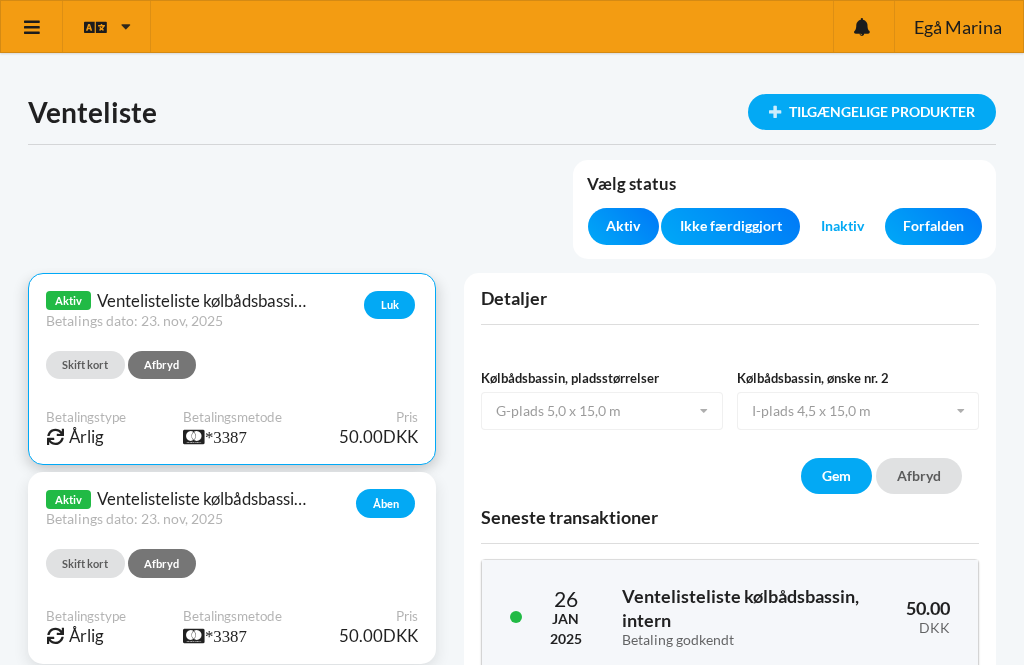 click at bounding box center (32, 27) 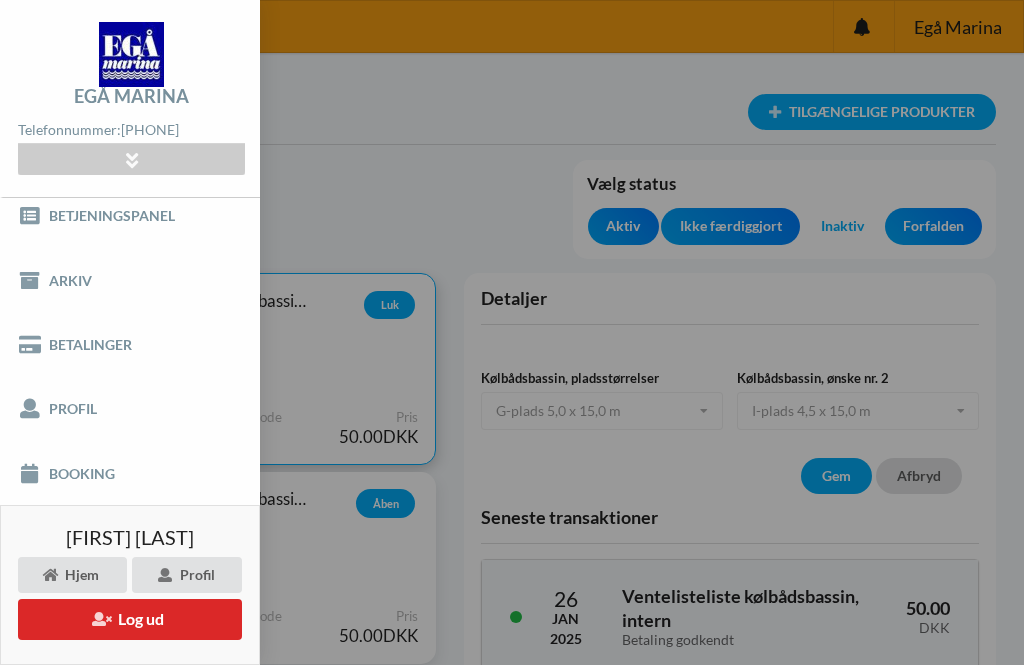 click on "Log ud" at bounding box center (130, 619) 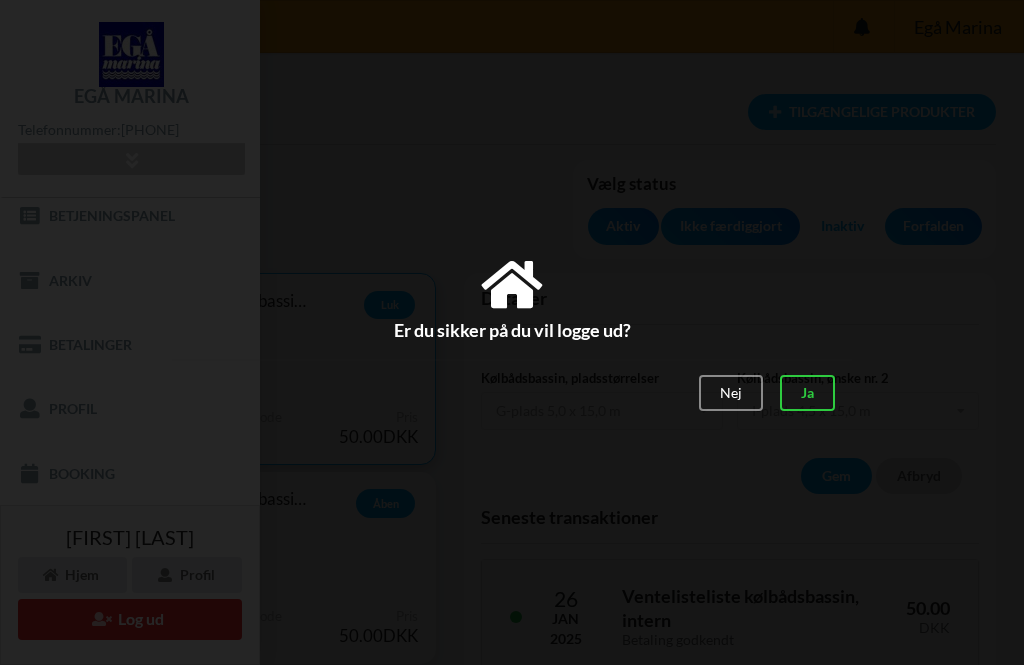 click on "Ja" at bounding box center [807, 393] 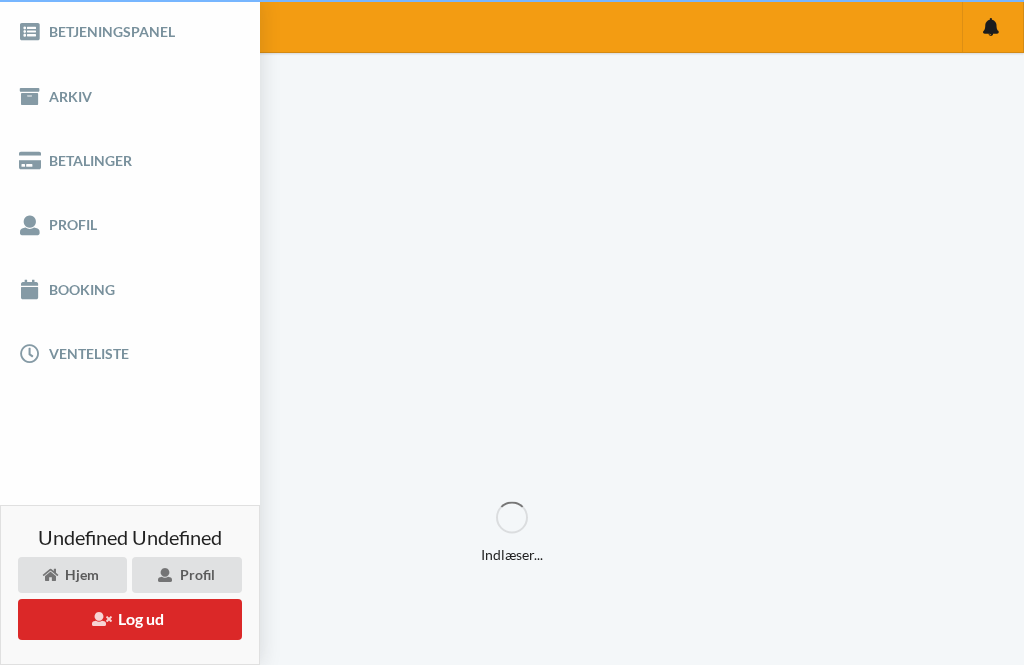scroll, scrollTop: 0, scrollLeft: 0, axis: both 